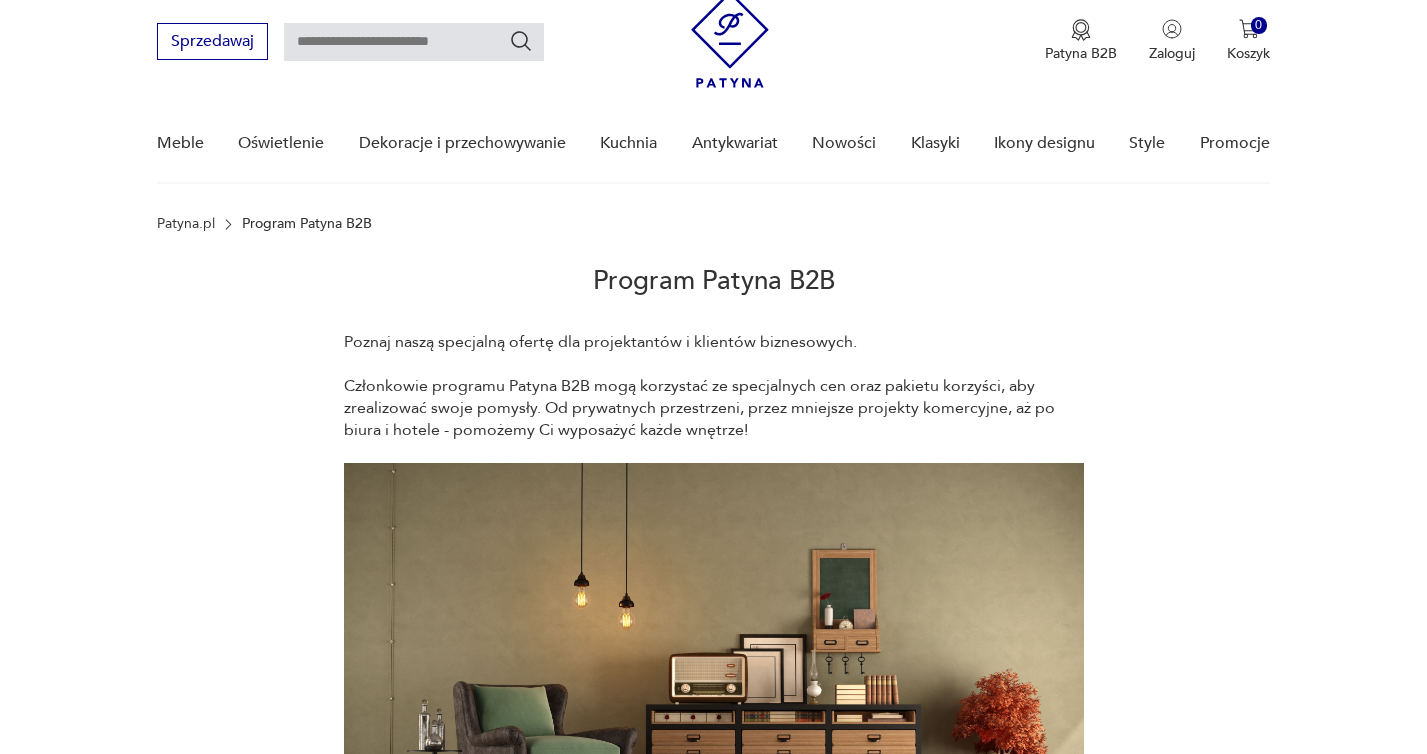 scroll, scrollTop: 66, scrollLeft: 0, axis: vertical 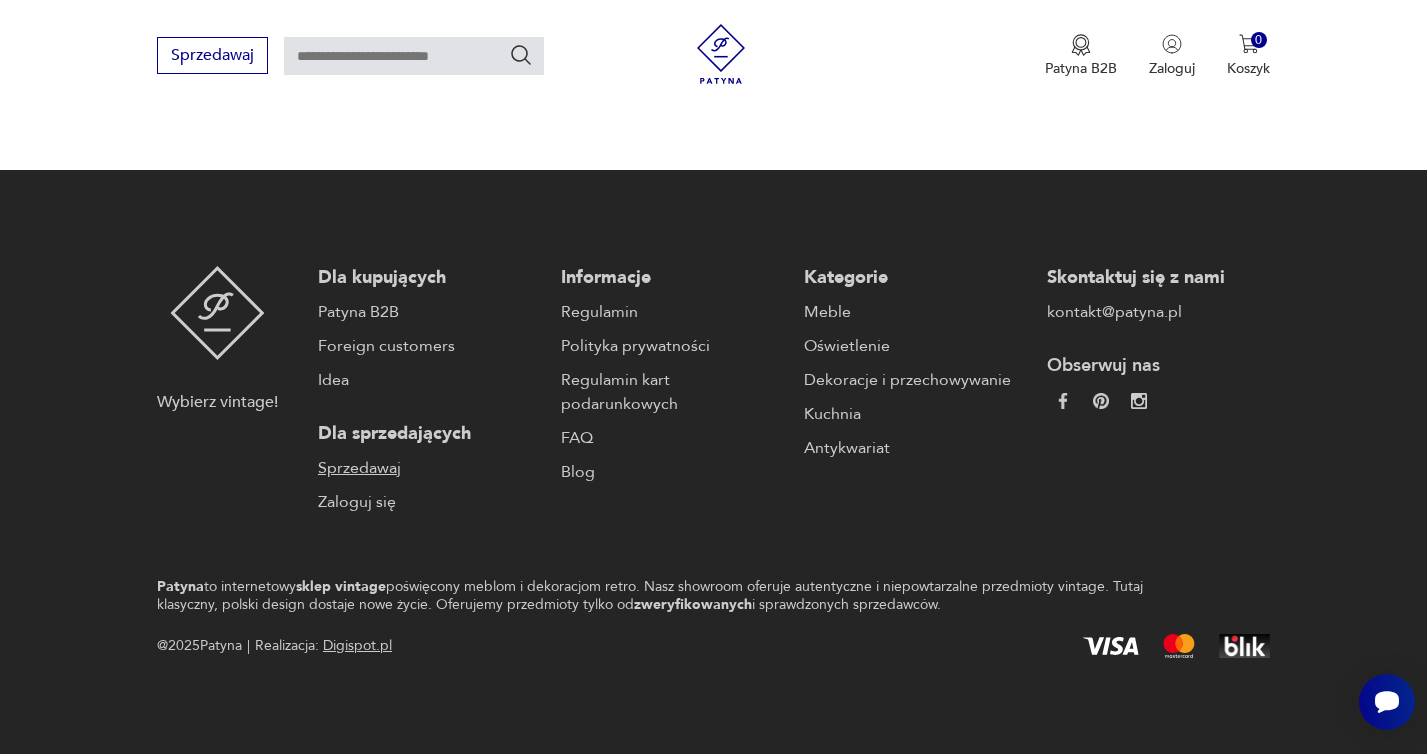 click on "Sprzedawaj" at bounding box center [429, 468] 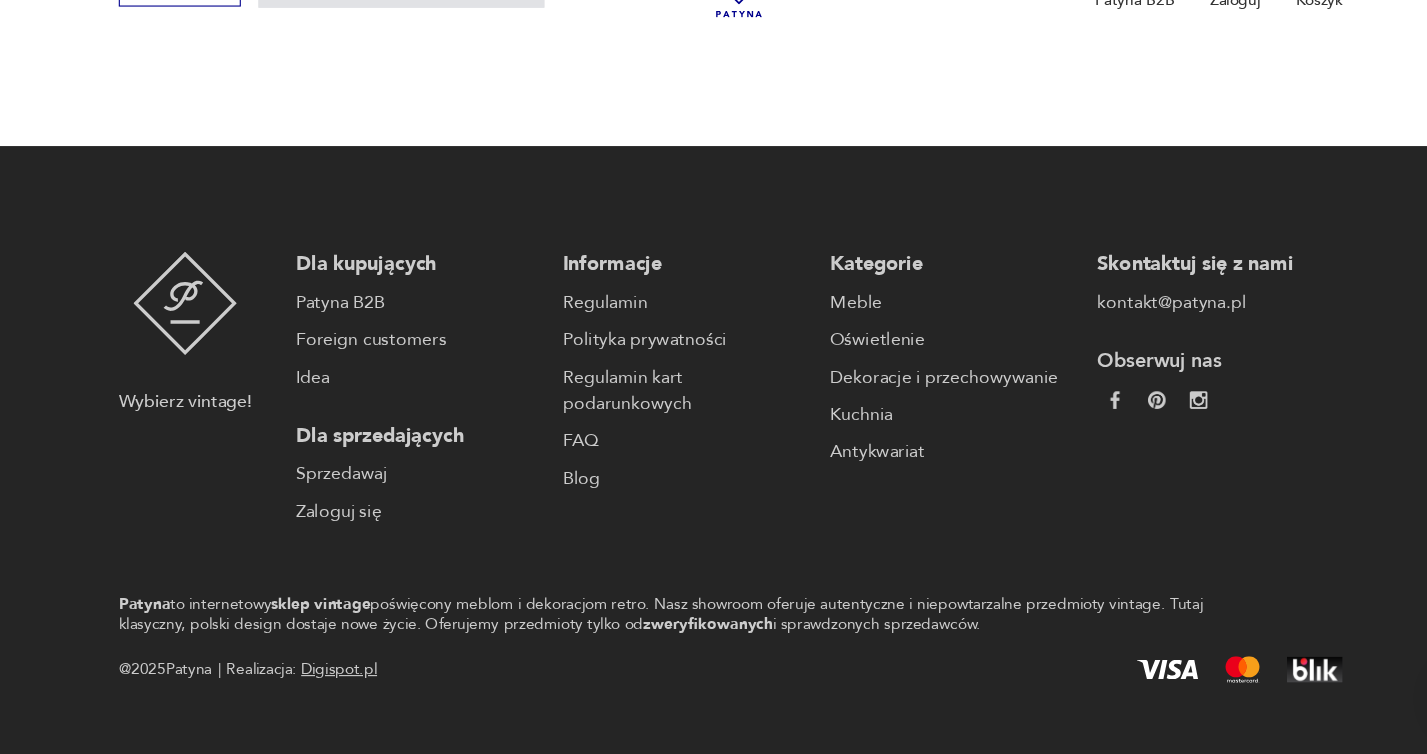 scroll, scrollTop: 1874, scrollLeft: 0, axis: vertical 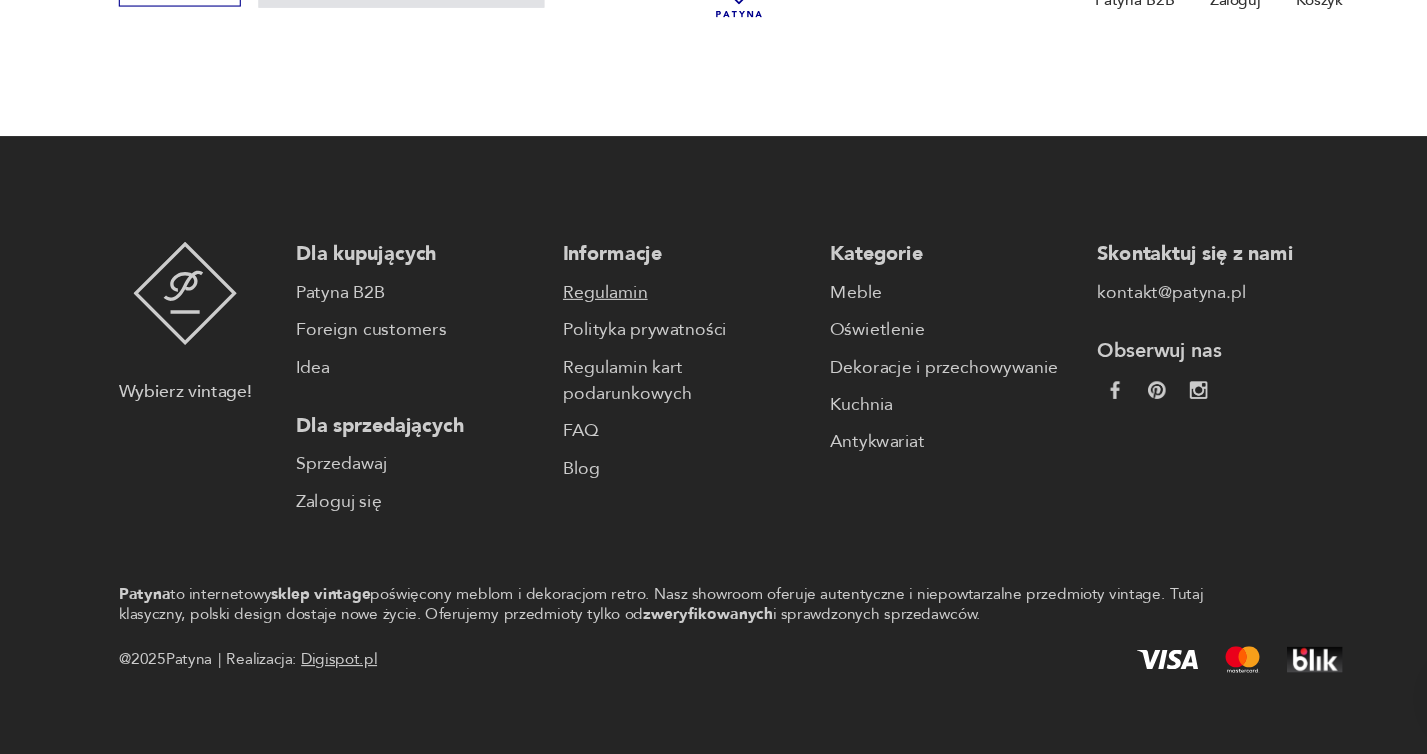 click on "Regulamin" at bounding box center [672, 334] 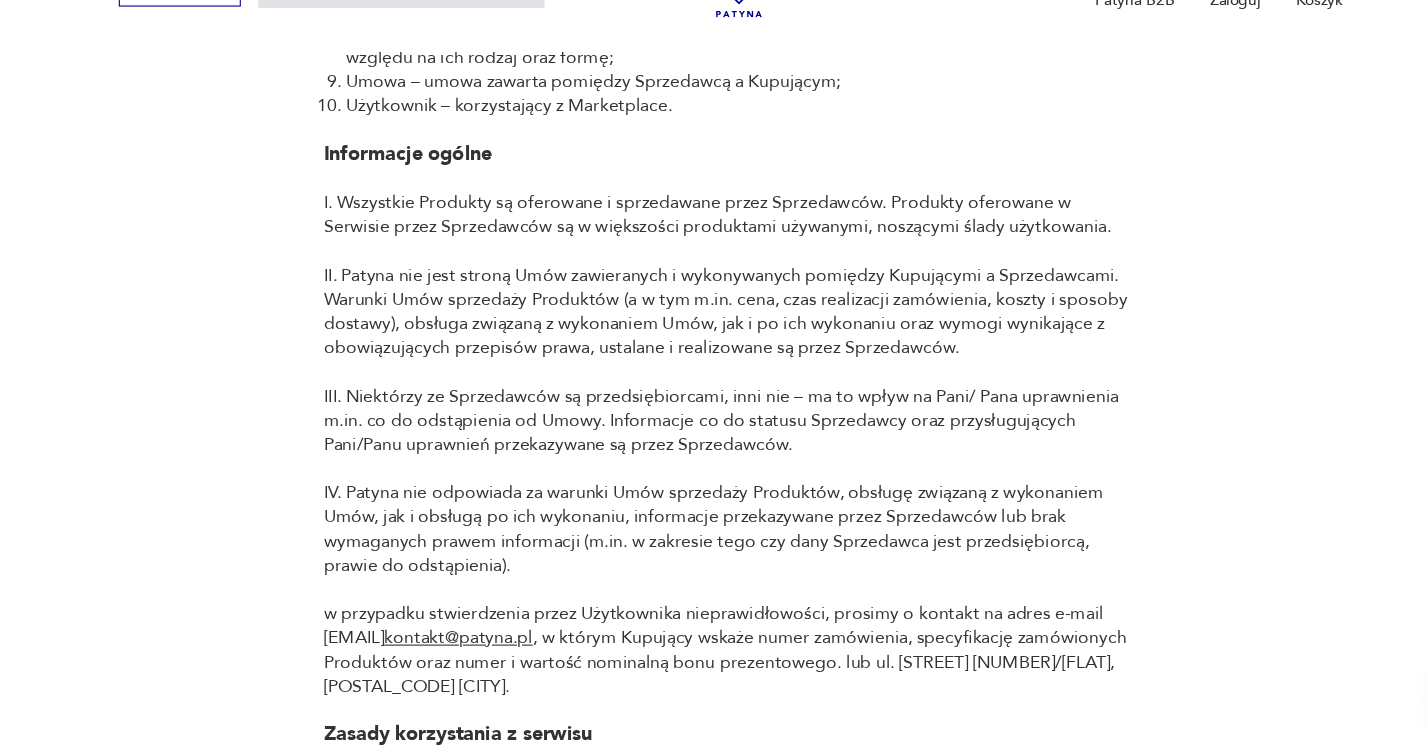scroll, scrollTop: 1038, scrollLeft: 0, axis: vertical 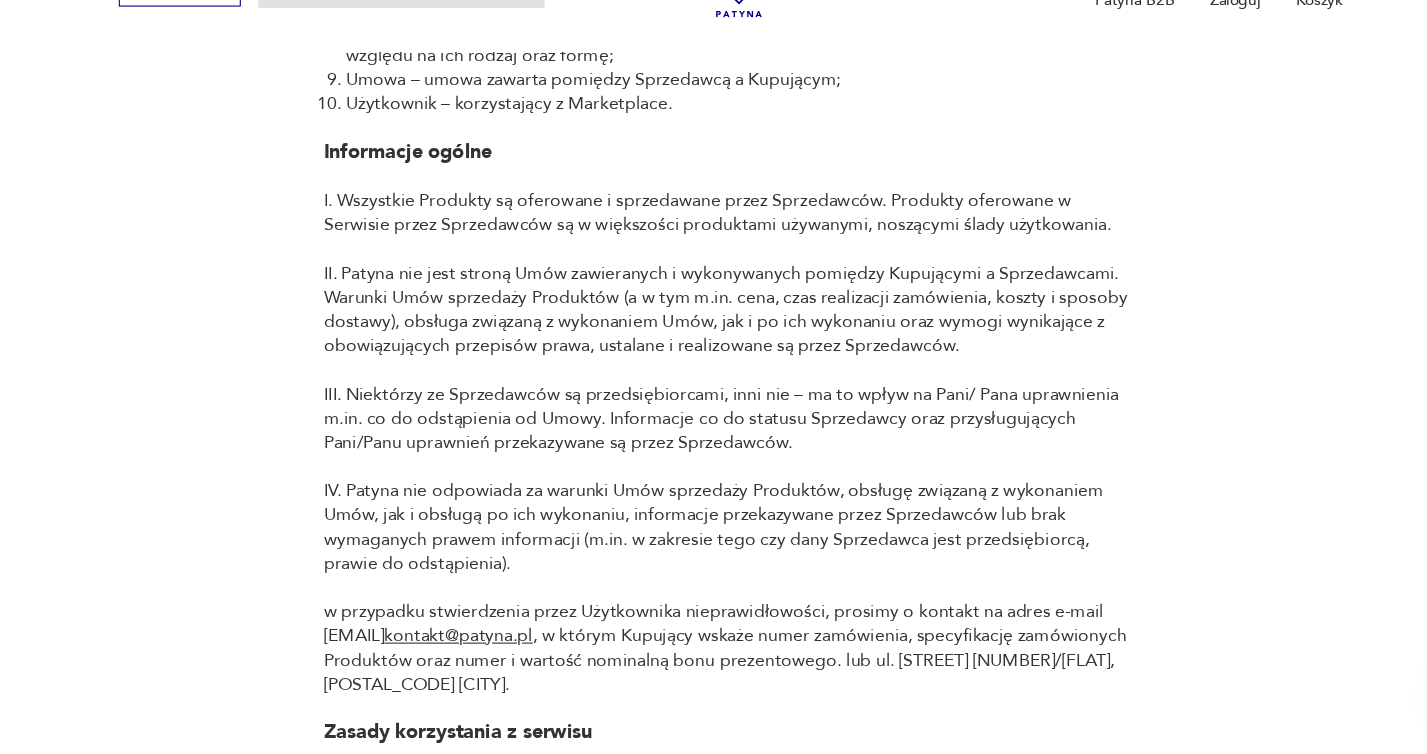 click on "Marketplace prowadzony jest przez spółkę zarejestrowaną pod firmą [NAME] spółka z ograniczoną odpowiedzialnością z siedzibą w [CITY] (ul. [STREET] [NUMBER]/[NUMBER], [POSTAL_CODE] [CITY]), wpisana do rejestru przedsiębiorców Krajowego Rejestru Sądowego prowadzonego przez Sąd Rejonowy dla m. st. Warszawy w Warszawie, XII Wydział Gospodarczy Krajowego Rejestru Sądowego pod nr KRS: 0000704744, posiadająca NIP: 5252730456, REGON: 368802958, o kapitale zakładowym w wysokości 5.000,00 zł (pięć tysięcy złotych) (dalej jako „[NAME]”).
Kupujący – Użytkownik, który dokonał zakupu Produktu;
Produkt – produkt wystawiony na sprzedaż w Marketplace przez Sprzedawcę;" at bounding box center (713, 9039) 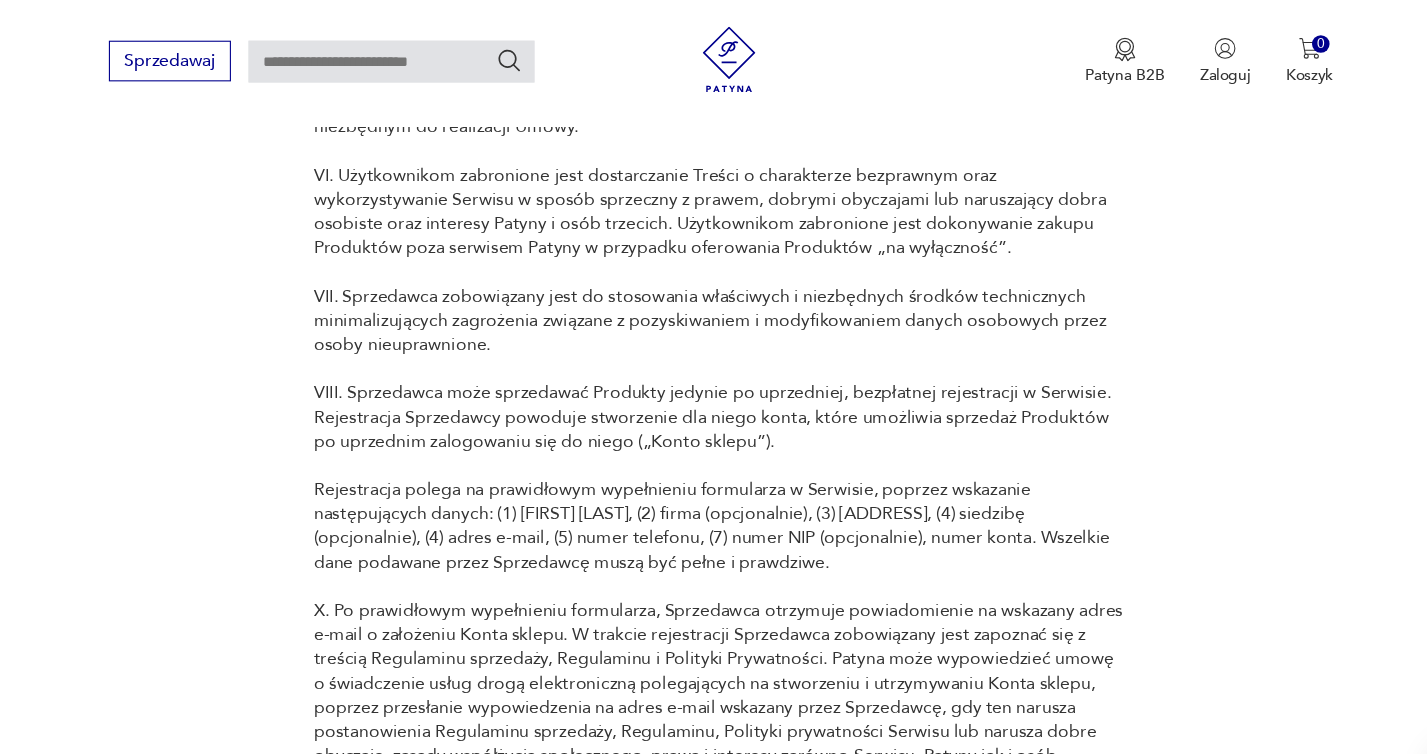 scroll, scrollTop: 10422, scrollLeft: 0, axis: vertical 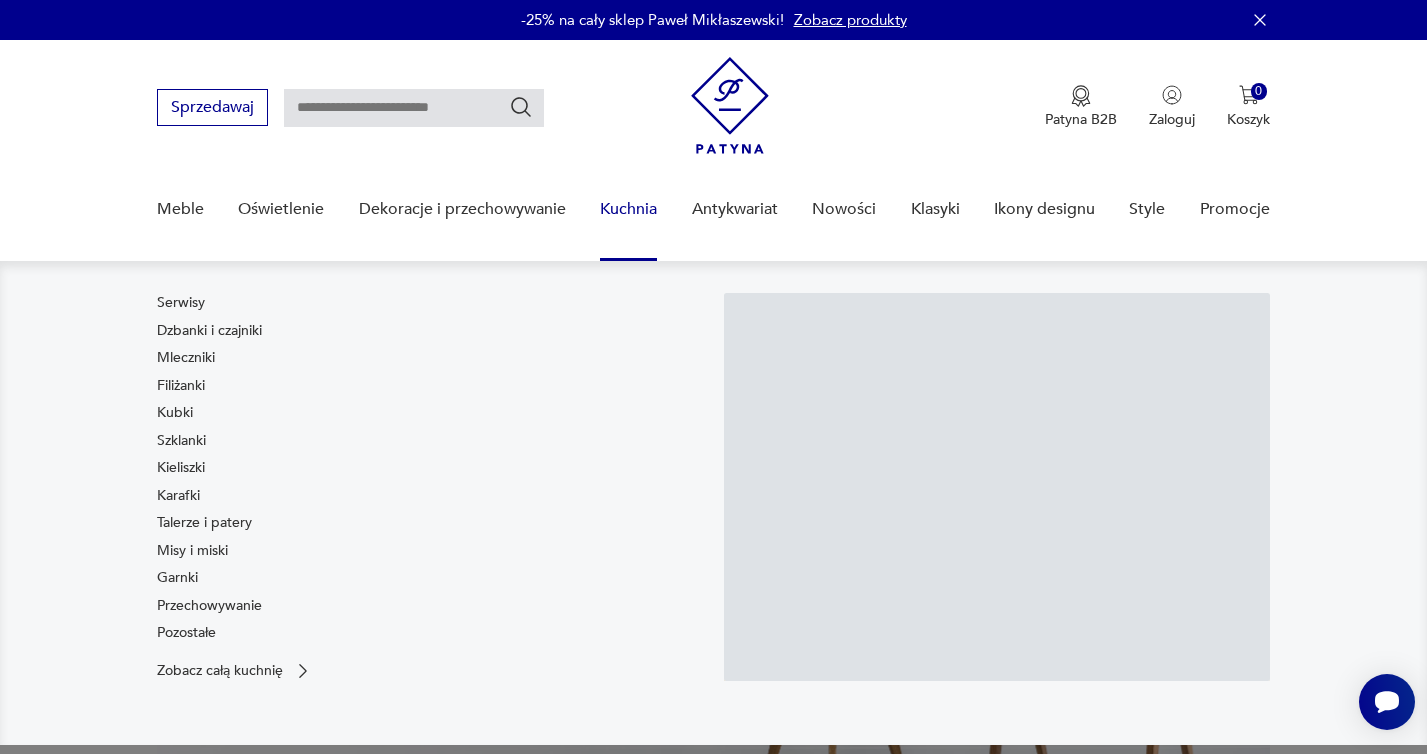 click on "Kuchnia" at bounding box center (628, 209) 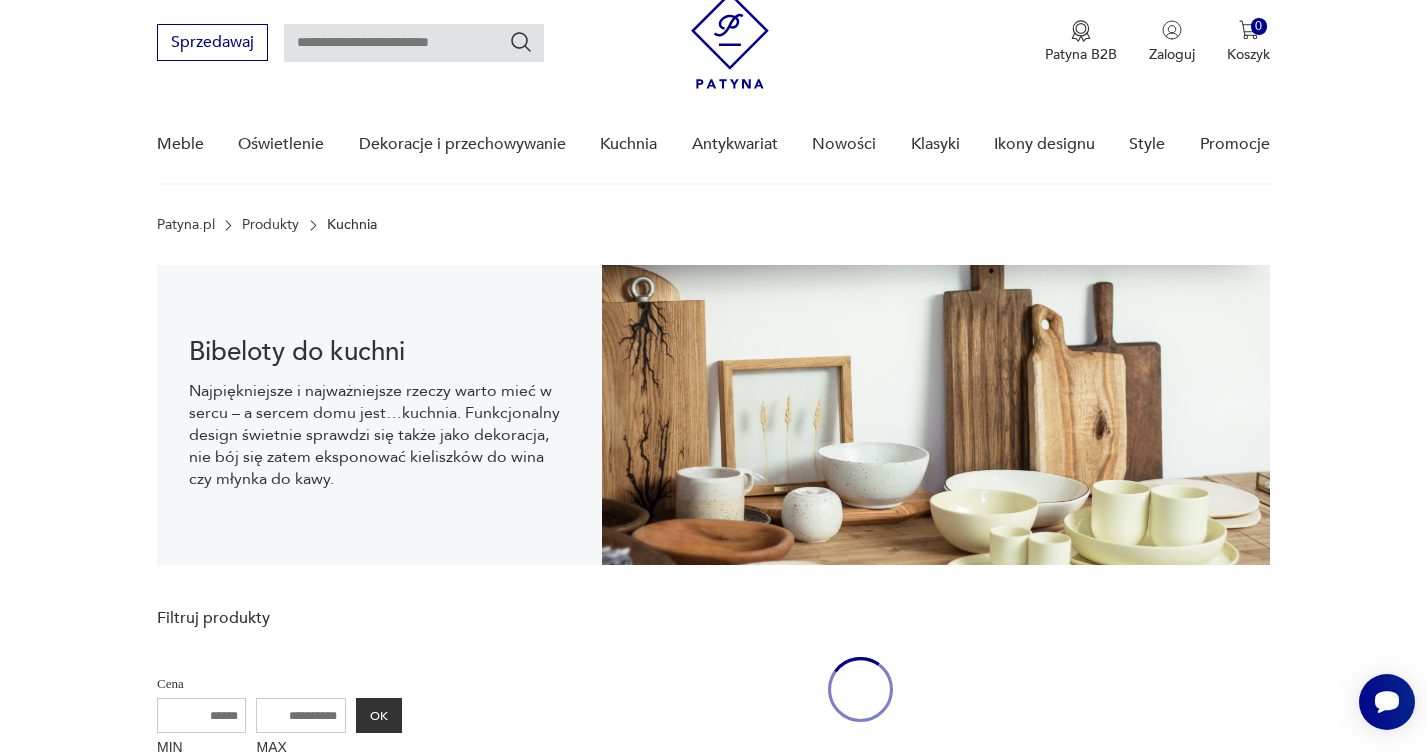 scroll, scrollTop: 30, scrollLeft: 0, axis: vertical 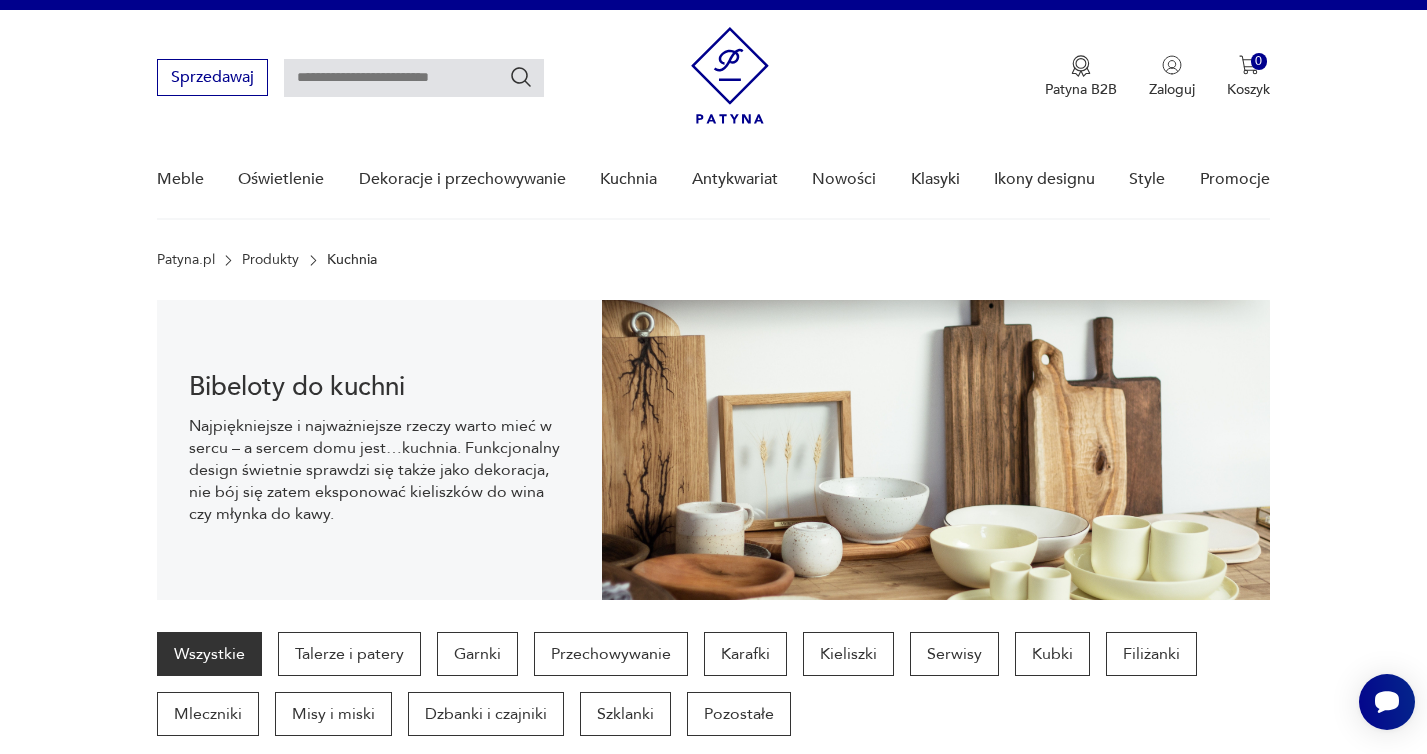 click at bounding box center (414, 78) 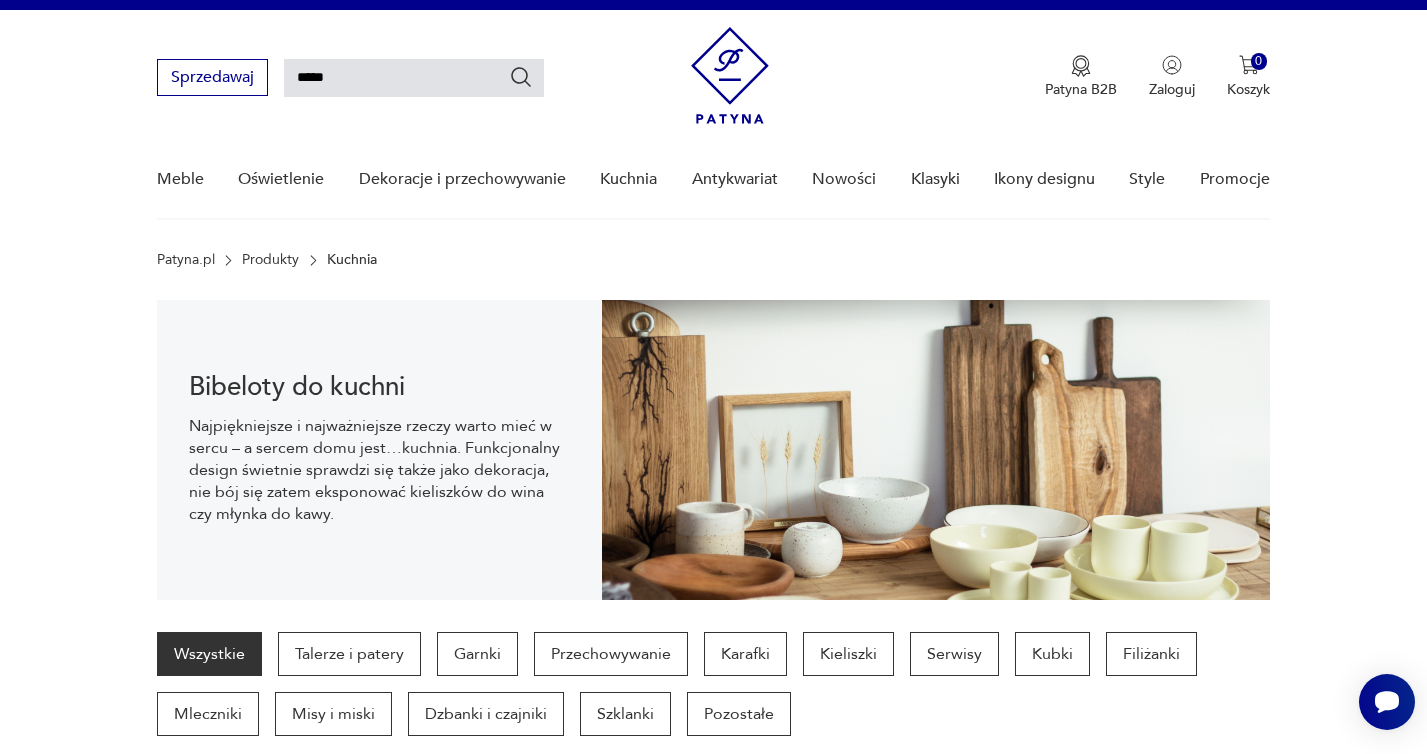type on "*****" 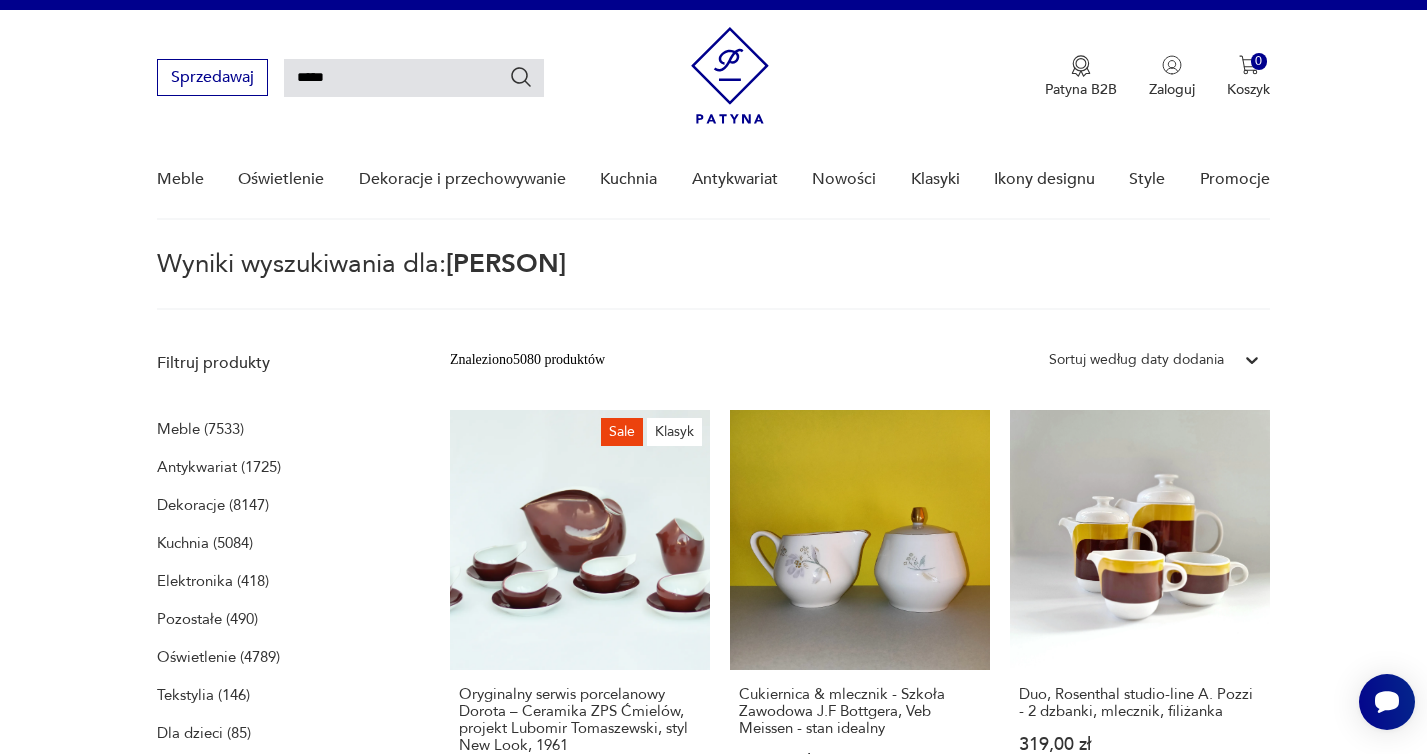 type 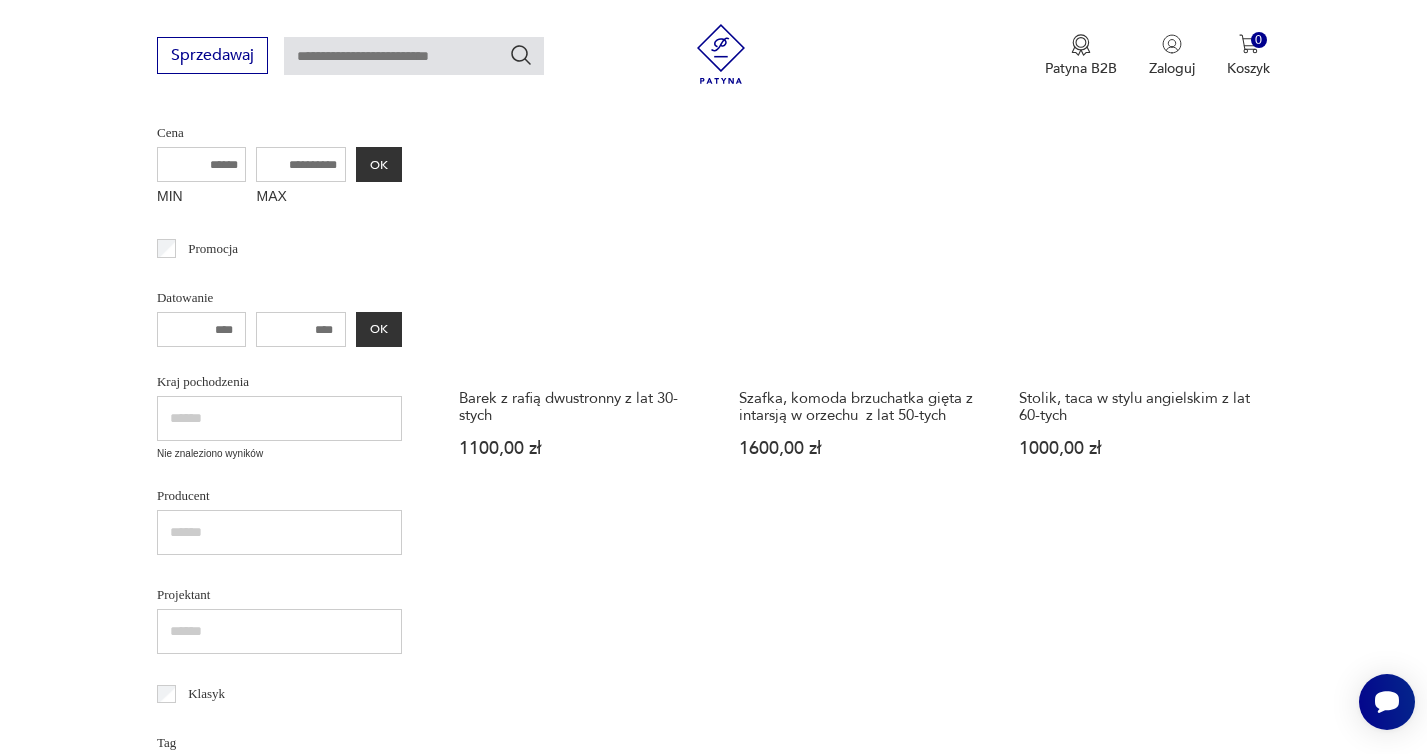 scroll, scrollTop: 0, scrollLeft: 0, axis: both 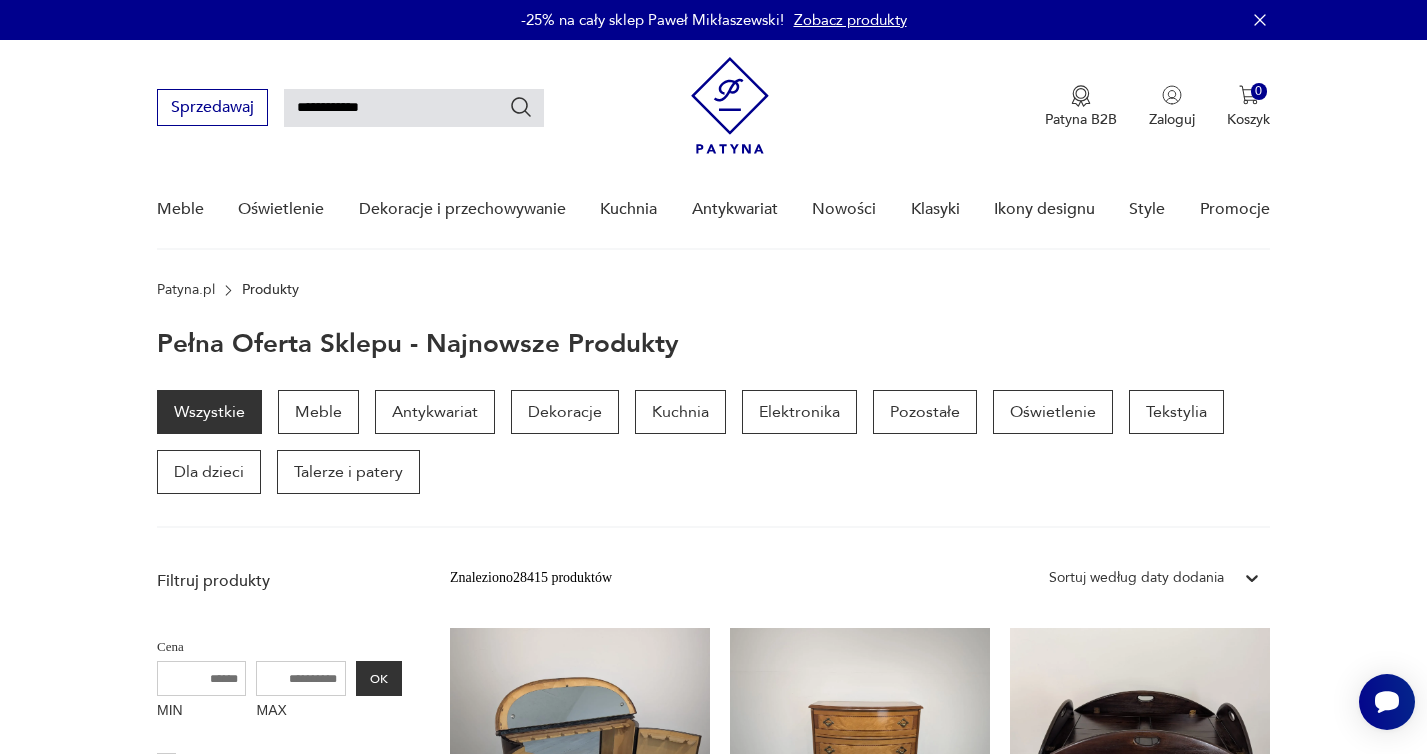 type on "**********" 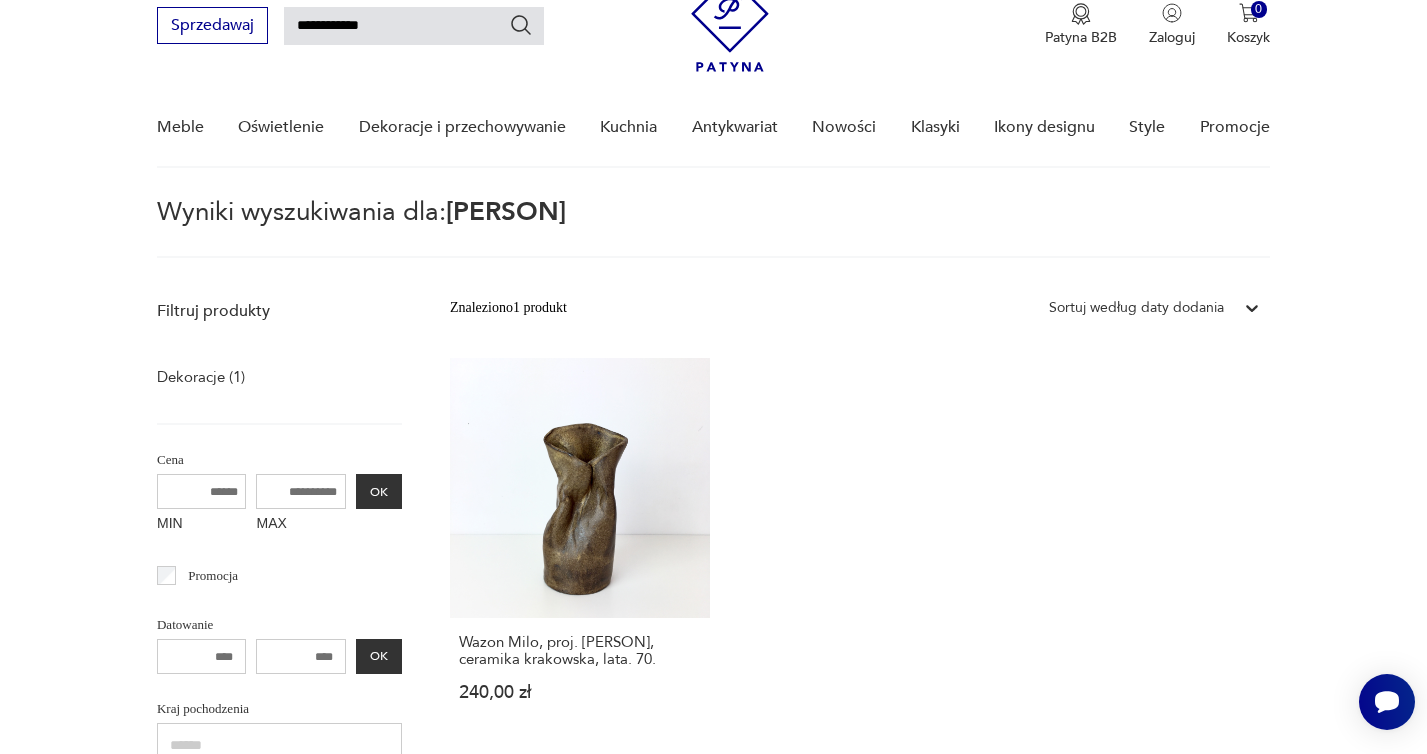 scroll, scrollTop: 86, scrollLeft: 0, axis: vertical 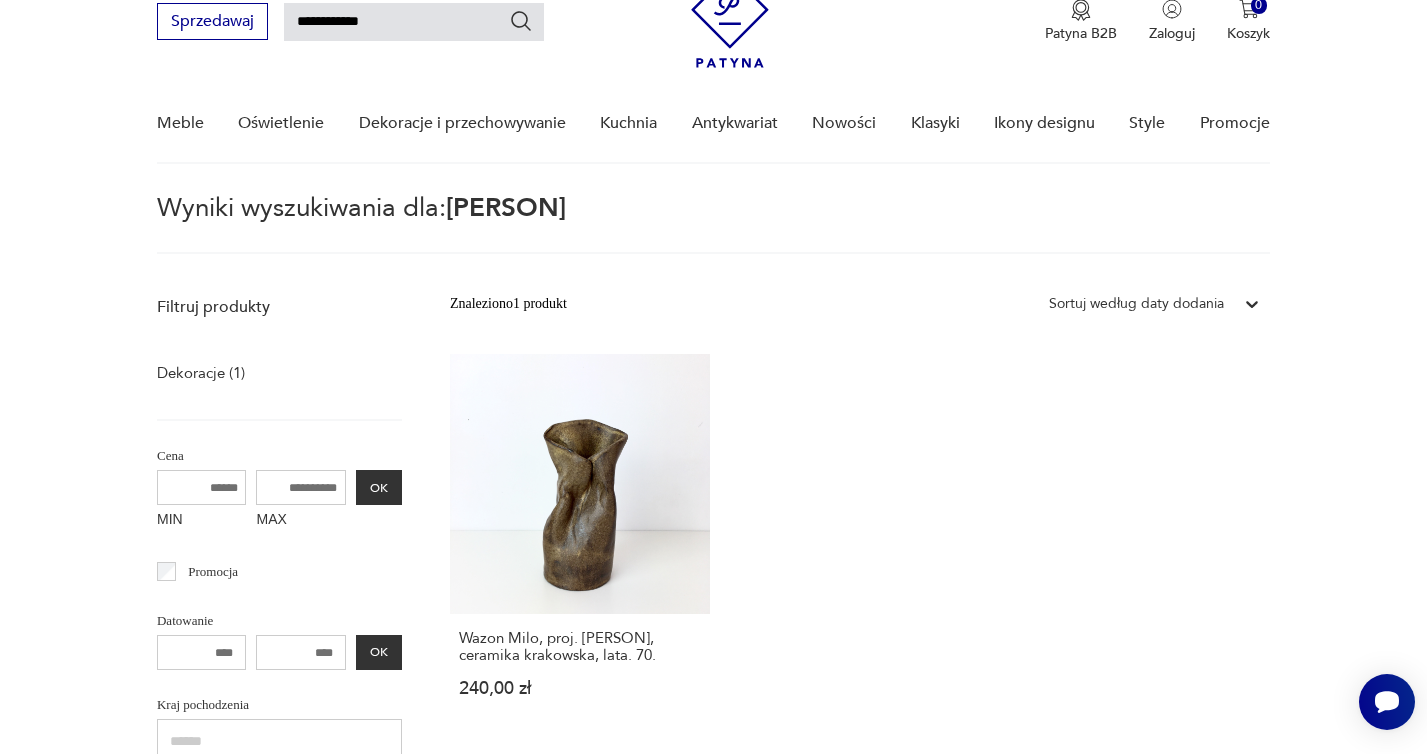 drag, startPoint x: 390, startPoint y: 24, endPoint x: 291, endPoint y: 24, distance: 99 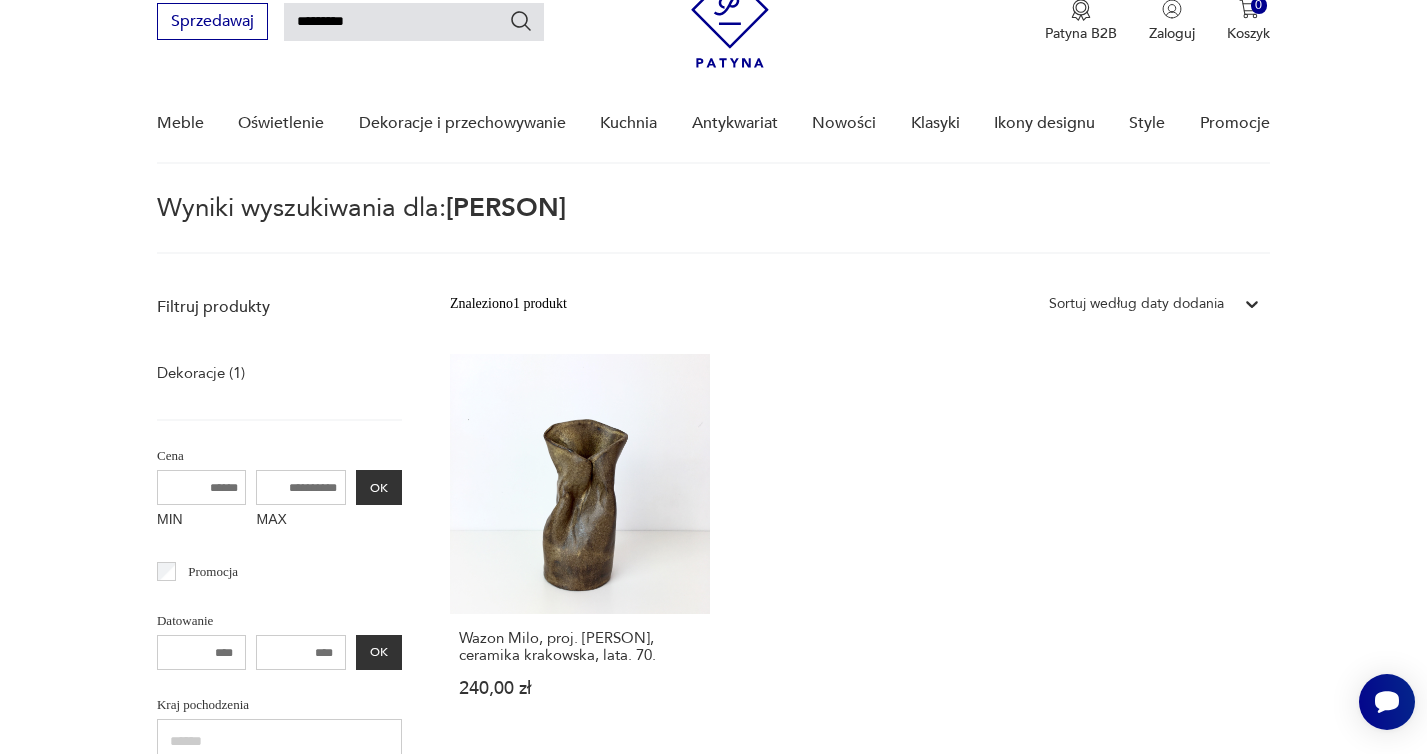 type on "*********" 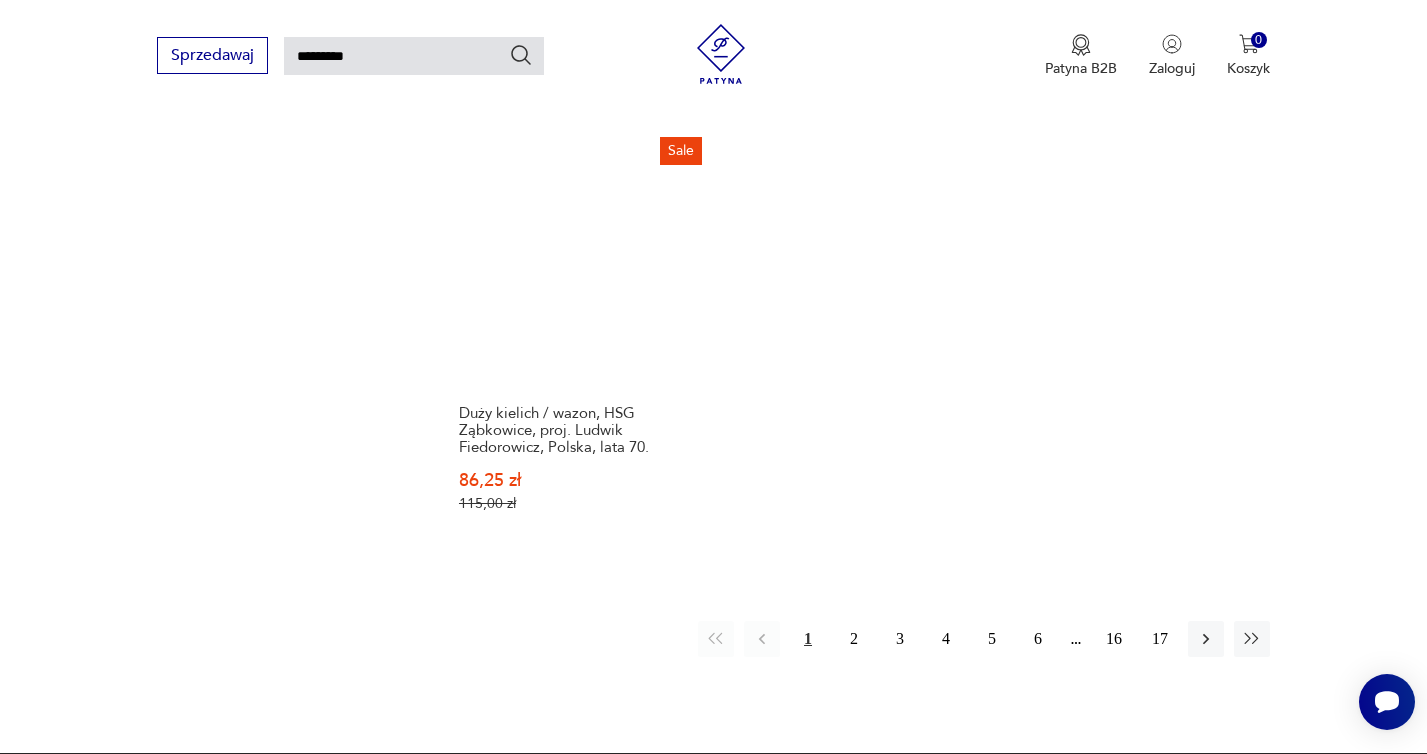 scroll, scrollTop: 2439, scrollLeft: 0, axis: vertical 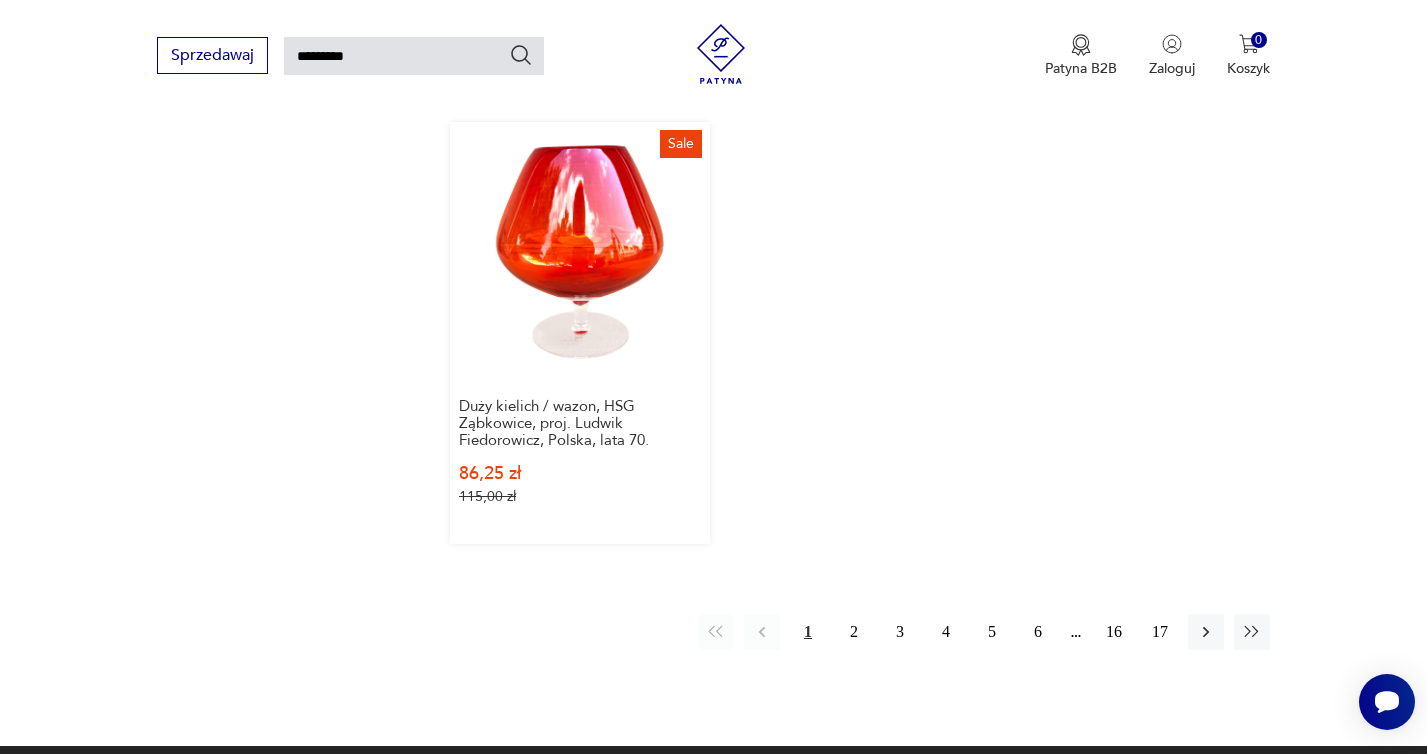click on "Sale Duży kielich / wazon, HSG Ząbkowice, proj. Ludwik Fiedorowicz, Polska, lata 70. 86,25 zł 115,00 zł" at bounding box center (580, 333) 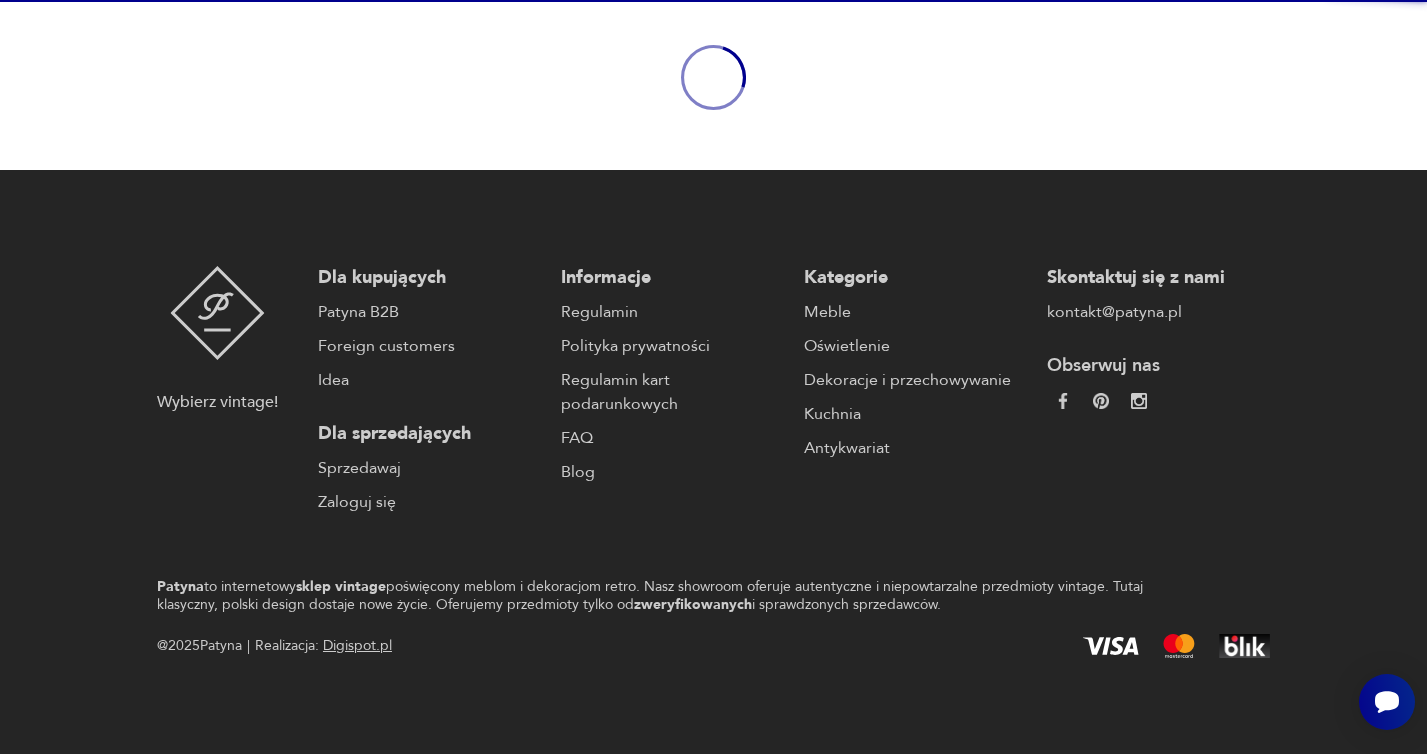 scroll, scrollTop: 297, scrollLeft: 0, axis: vertical 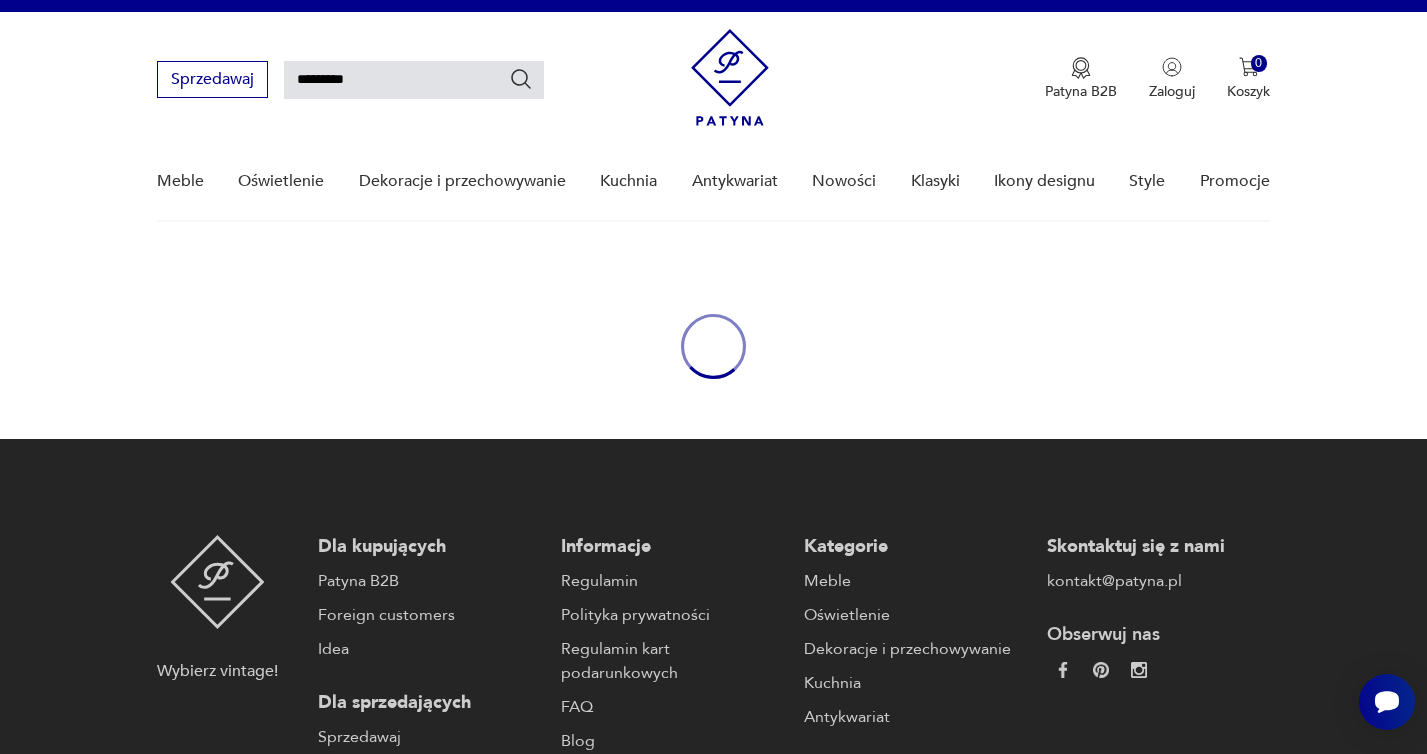 type 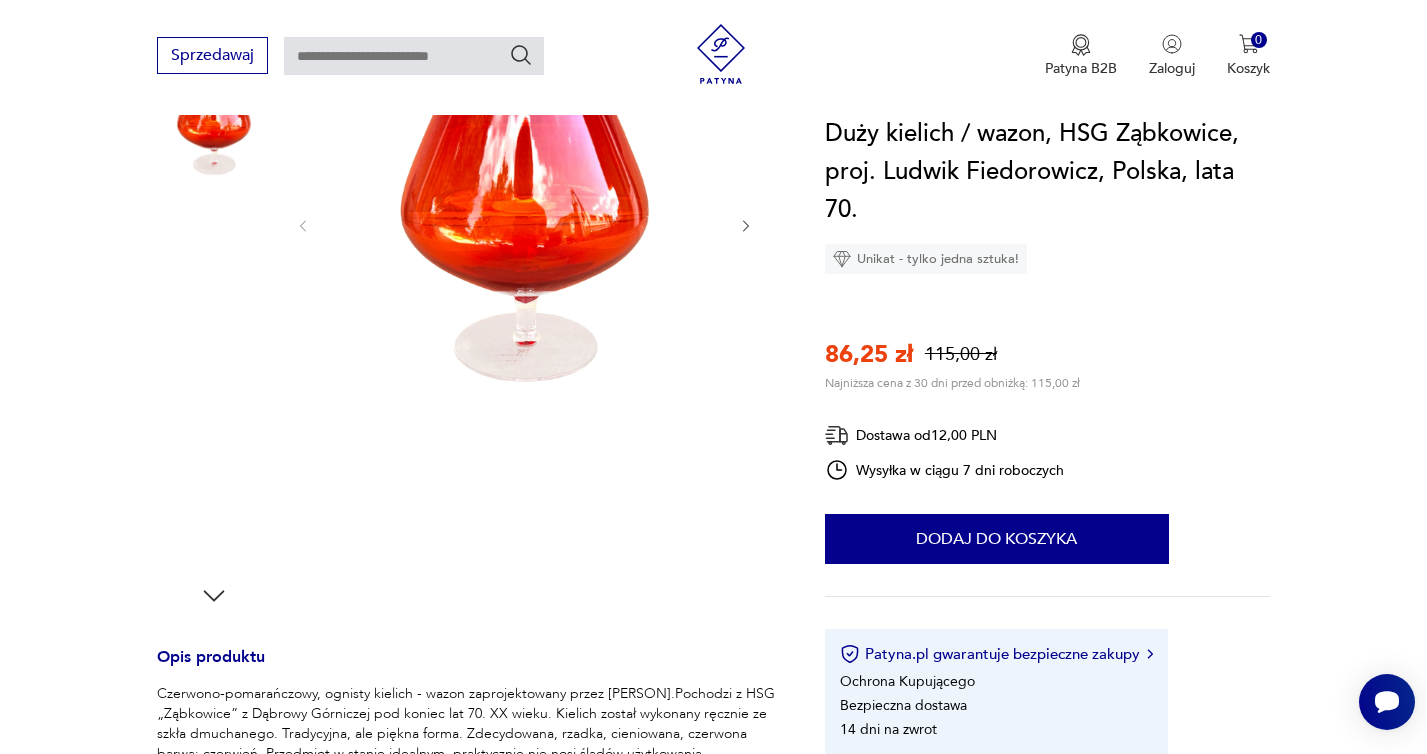 scroll, scrollTop: 0, scrollLeft: 0, axis: both 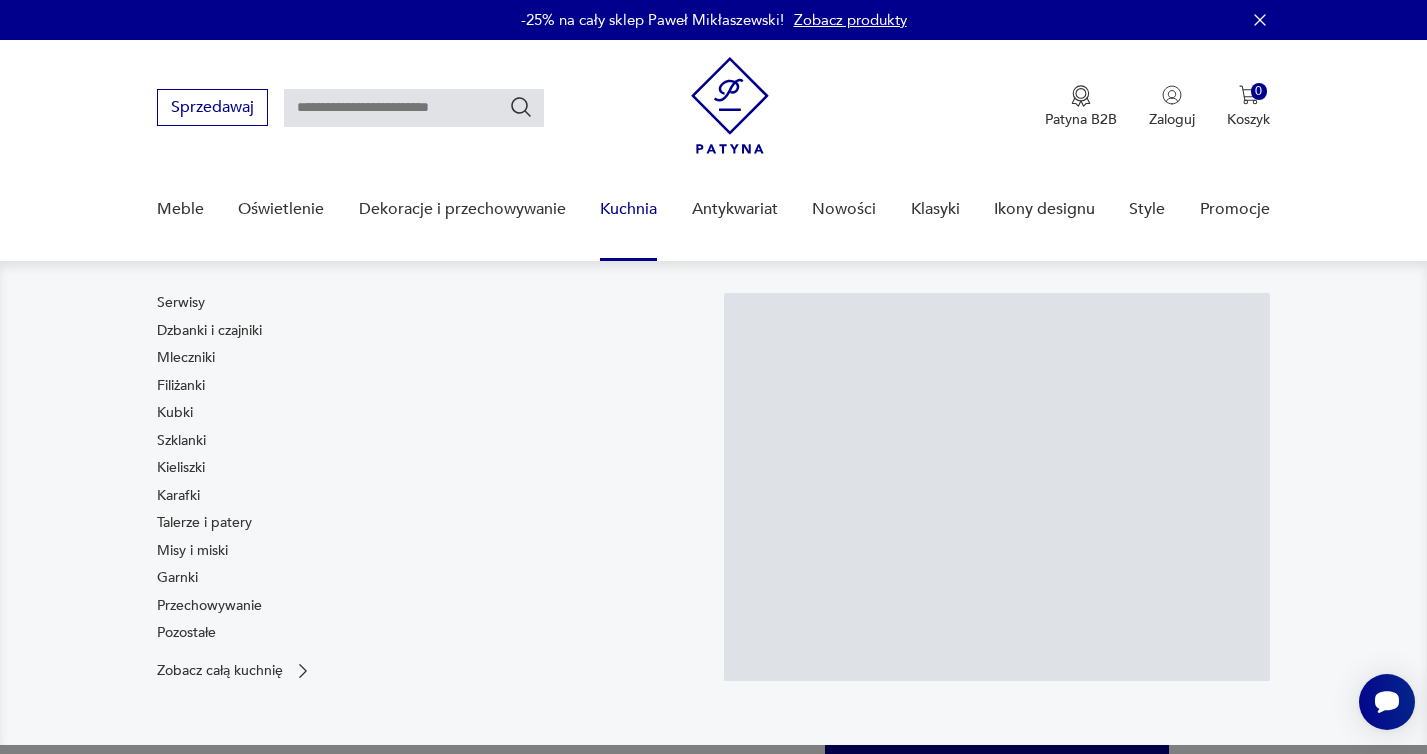 click on "Kuchnia" at bounding box center (628, 209) 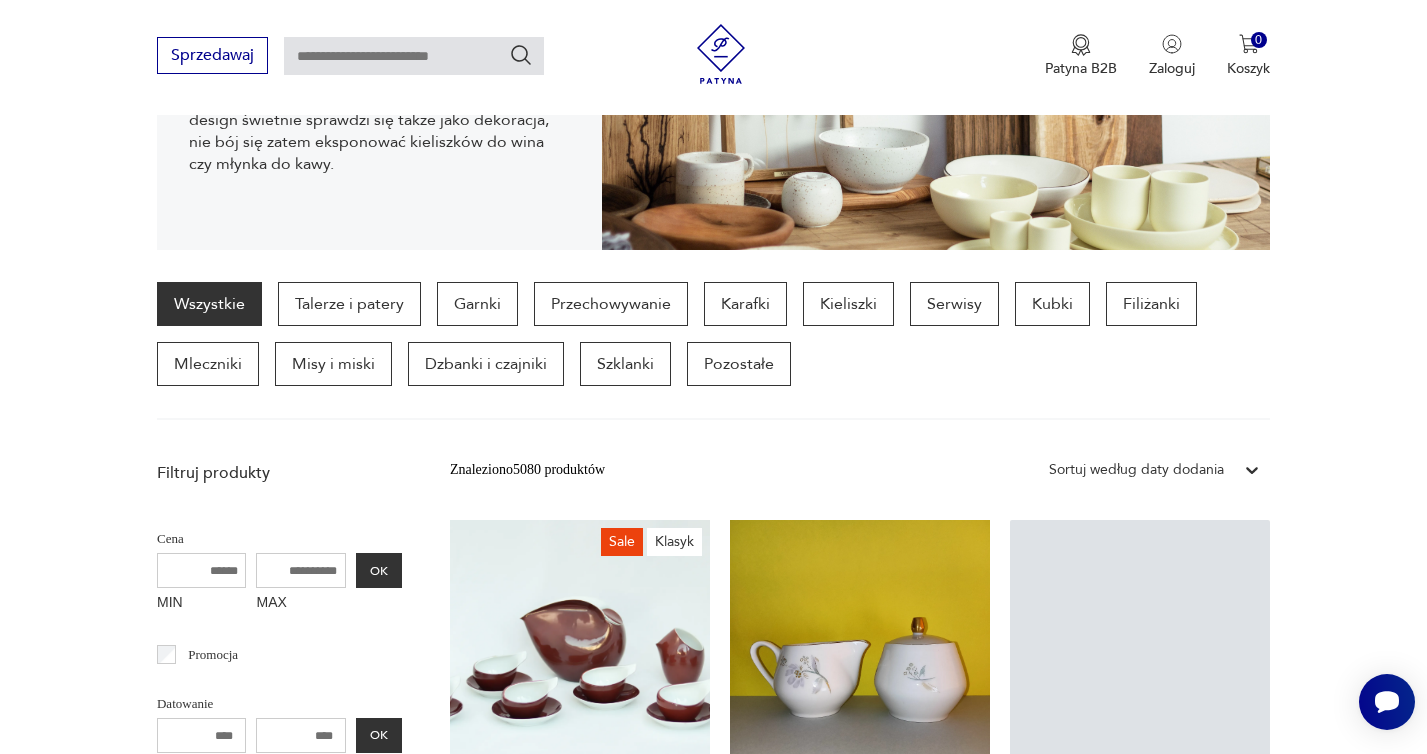 scroll, scrollTop: 662, scrollLeft: 0, axis: vertical 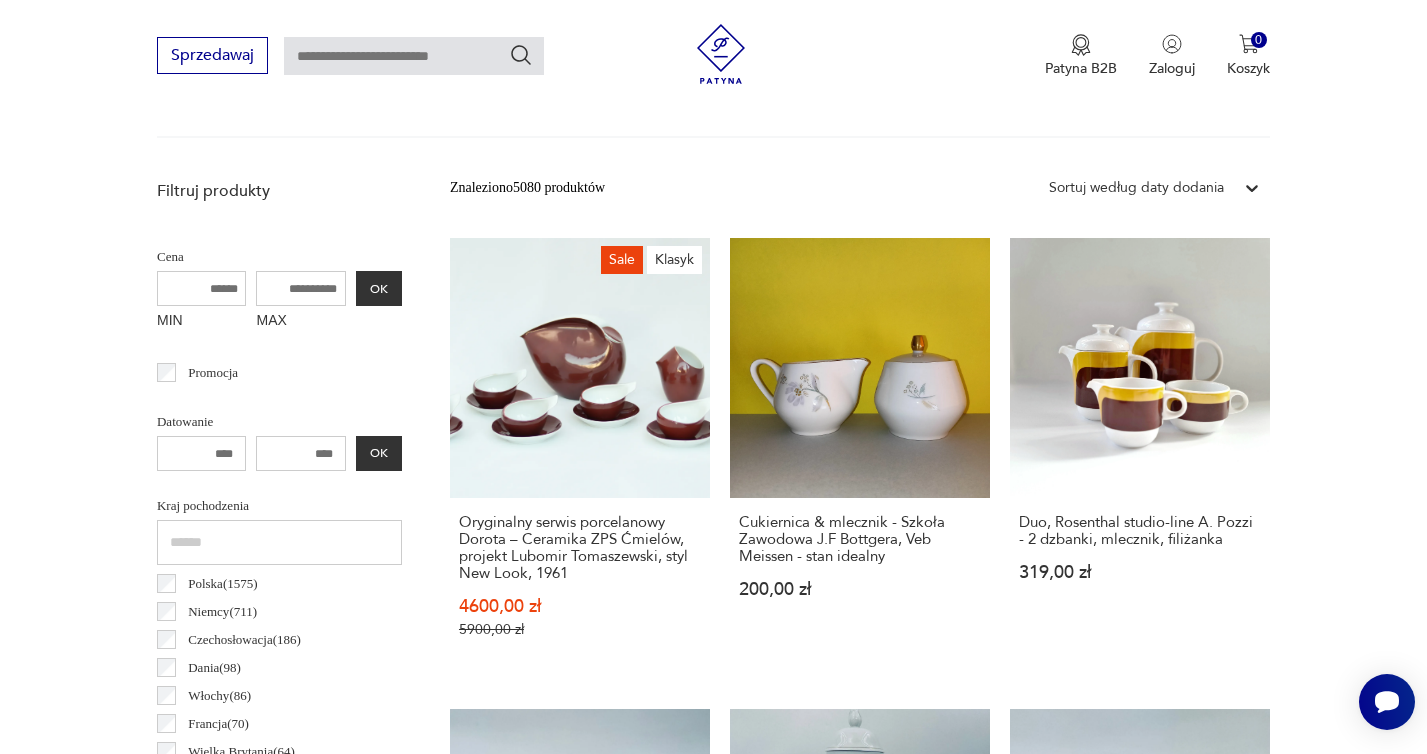 click at bounding box center (414, 56) 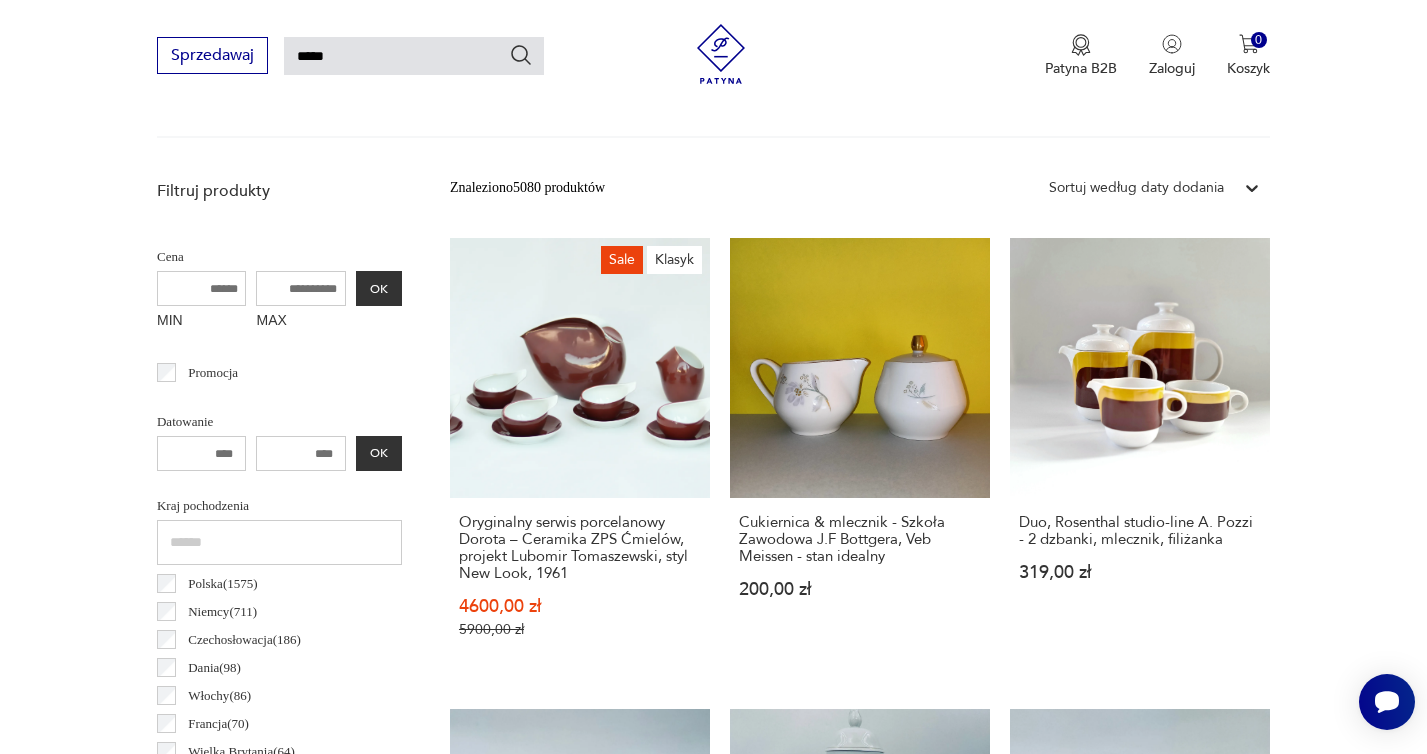 type on "*****" 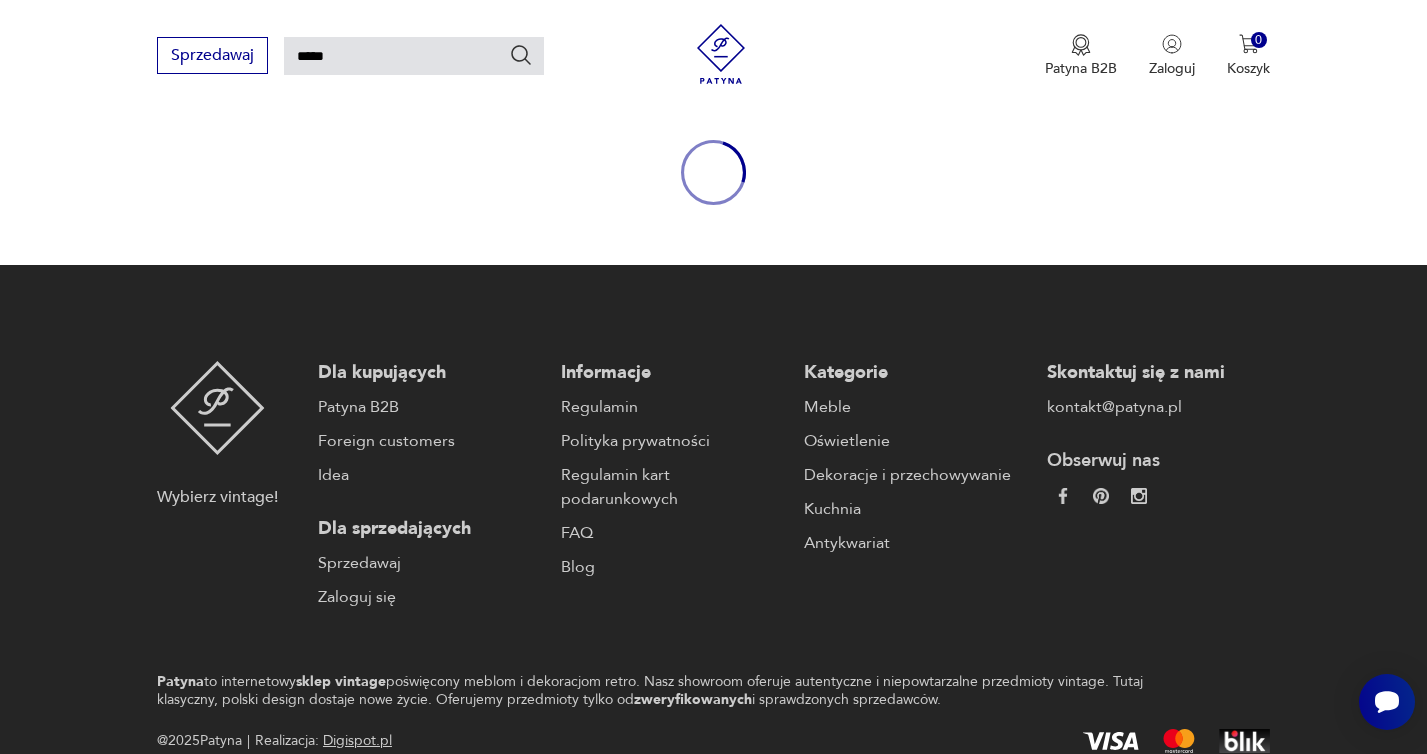 type 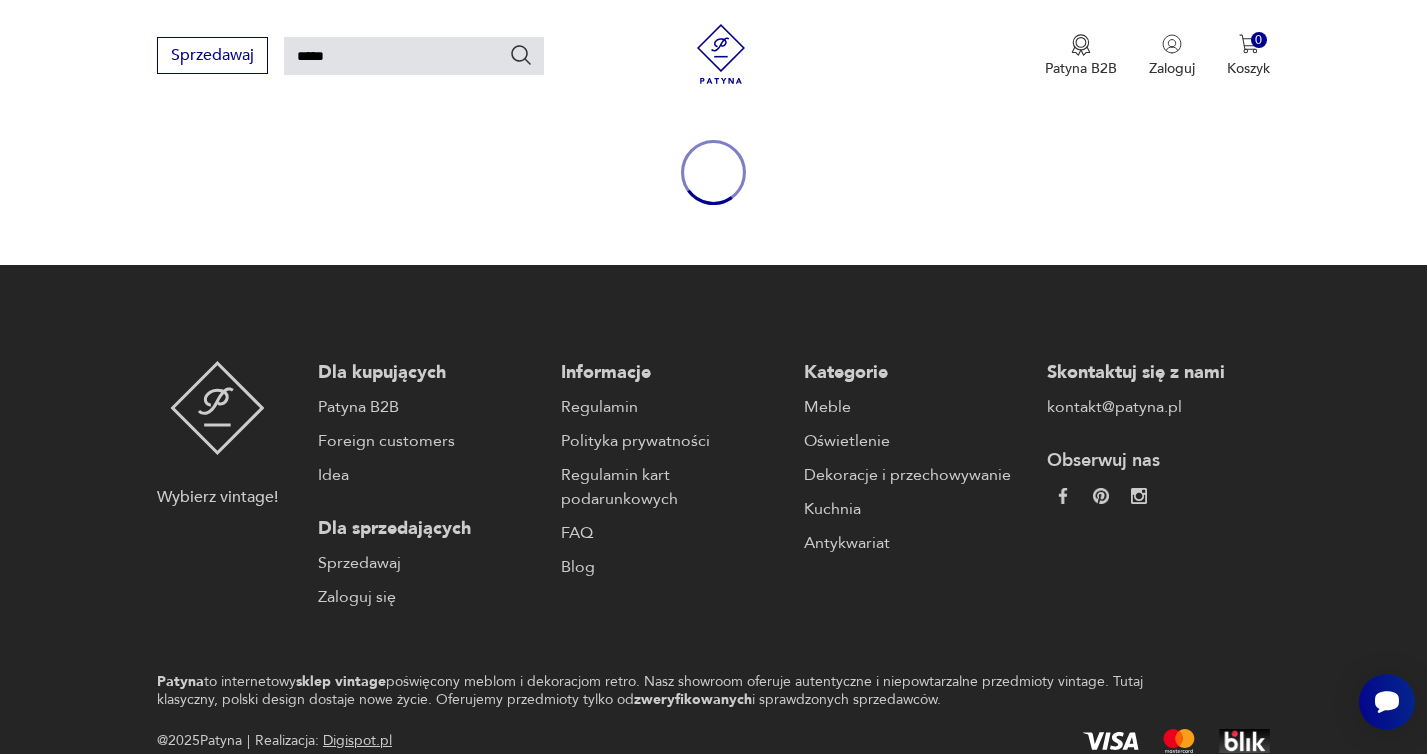 type 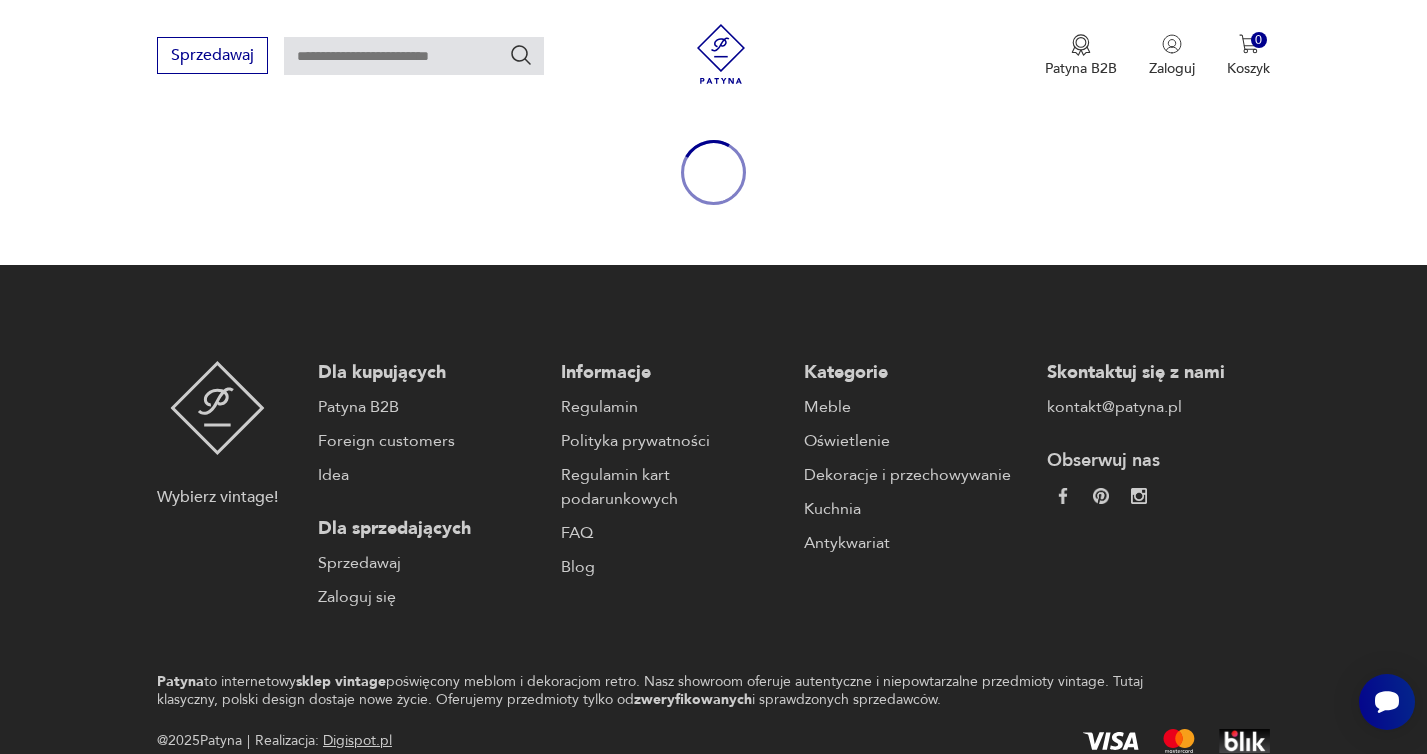 type on "*****" 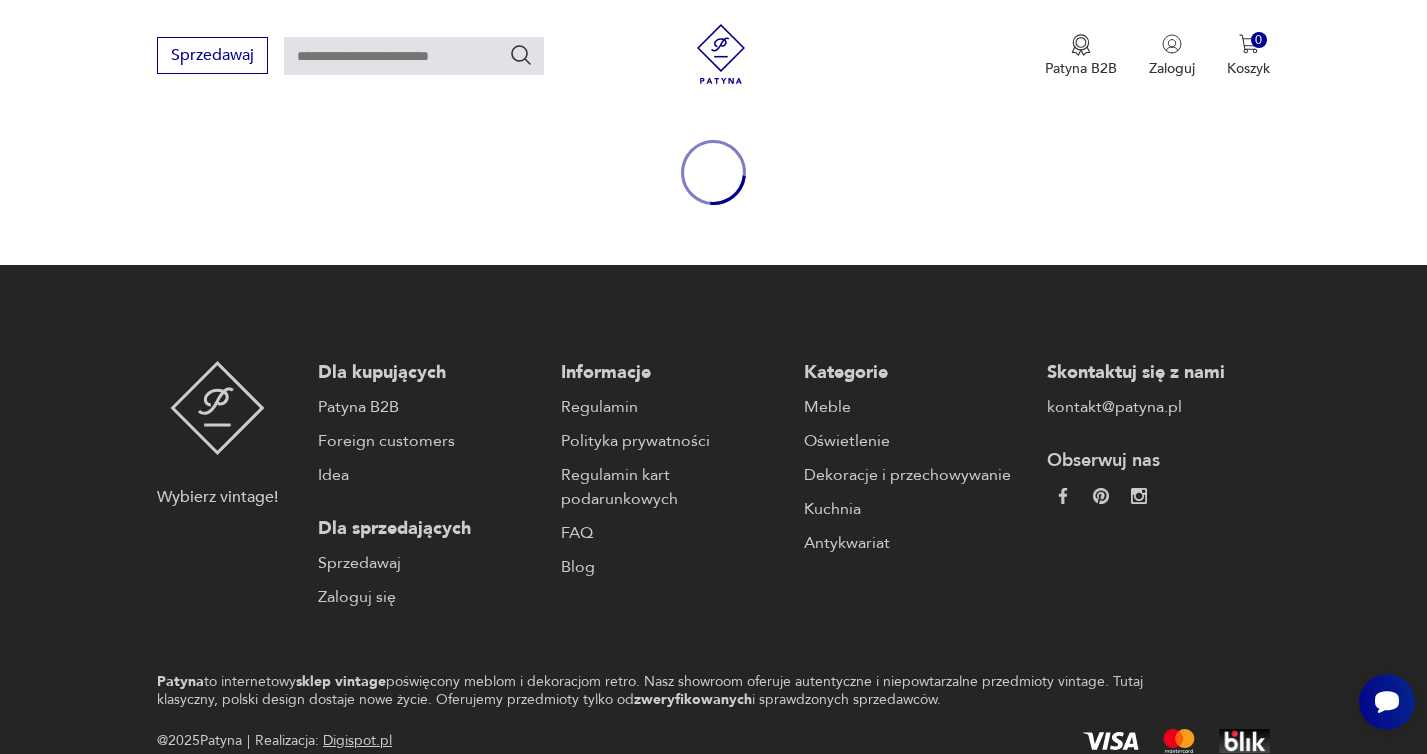 type on "*****" 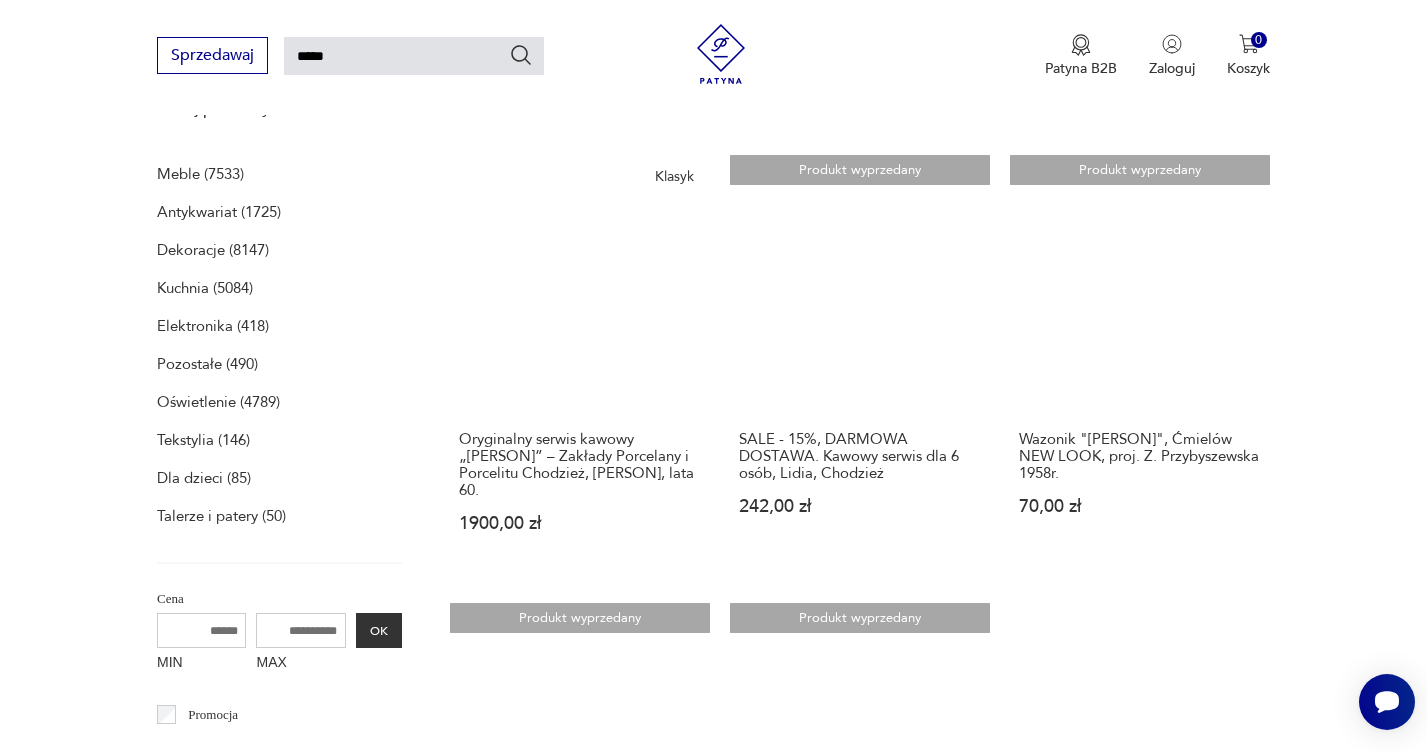scroll, scrollTop: 544, scrollLeft: 0, axis: vertical 